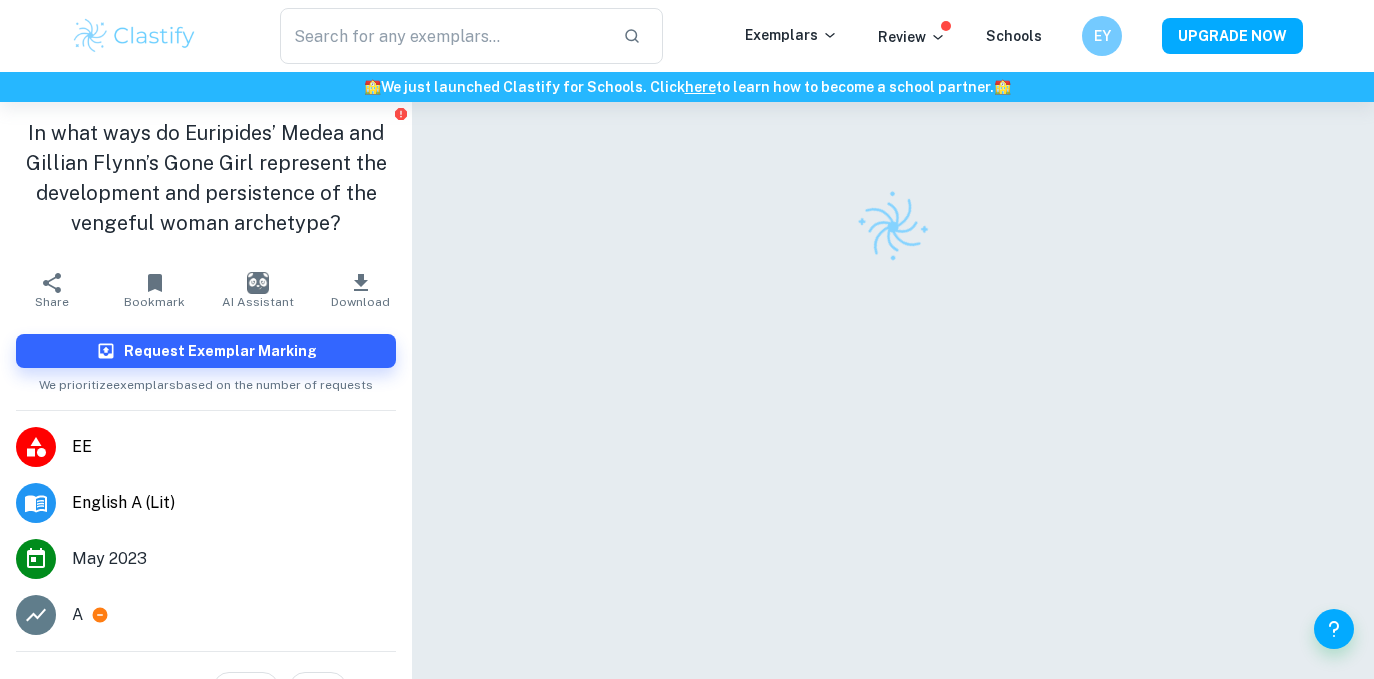 scroll, scrollTop: 102, scrollLeft: 0, axis: vertical 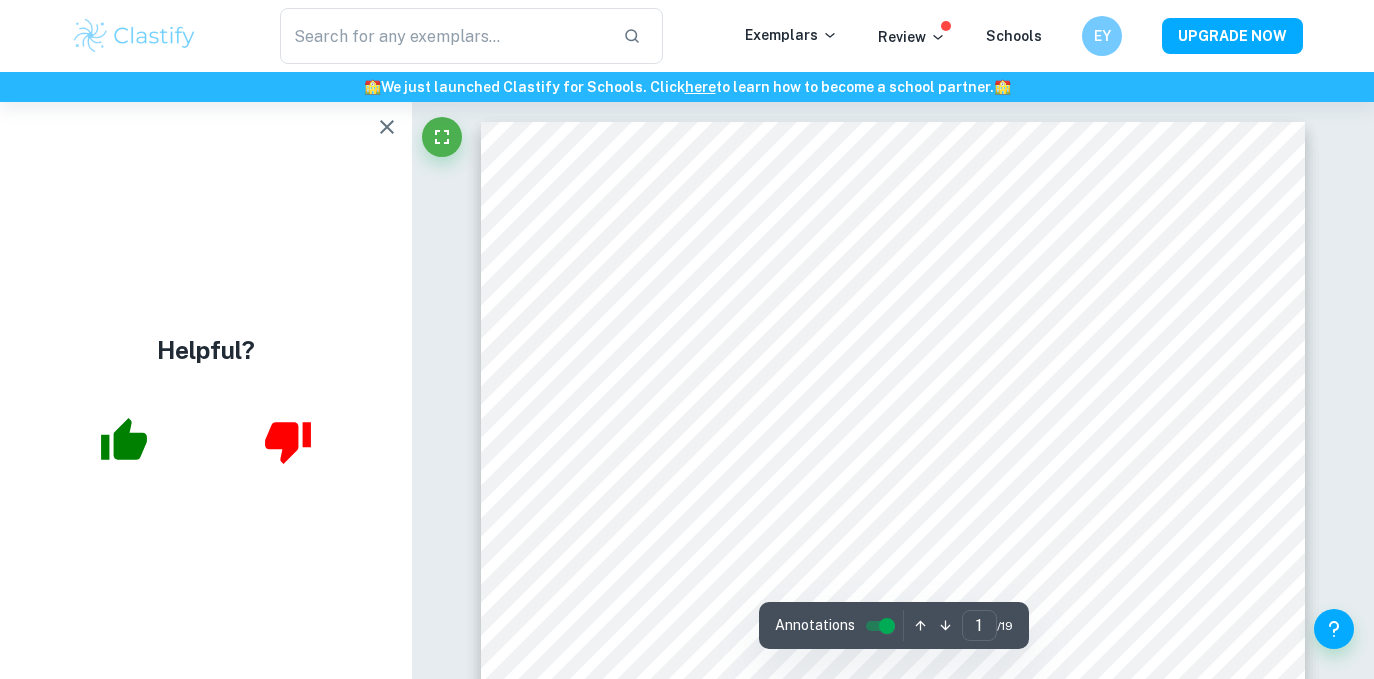 click at bounding box center (387, 127) 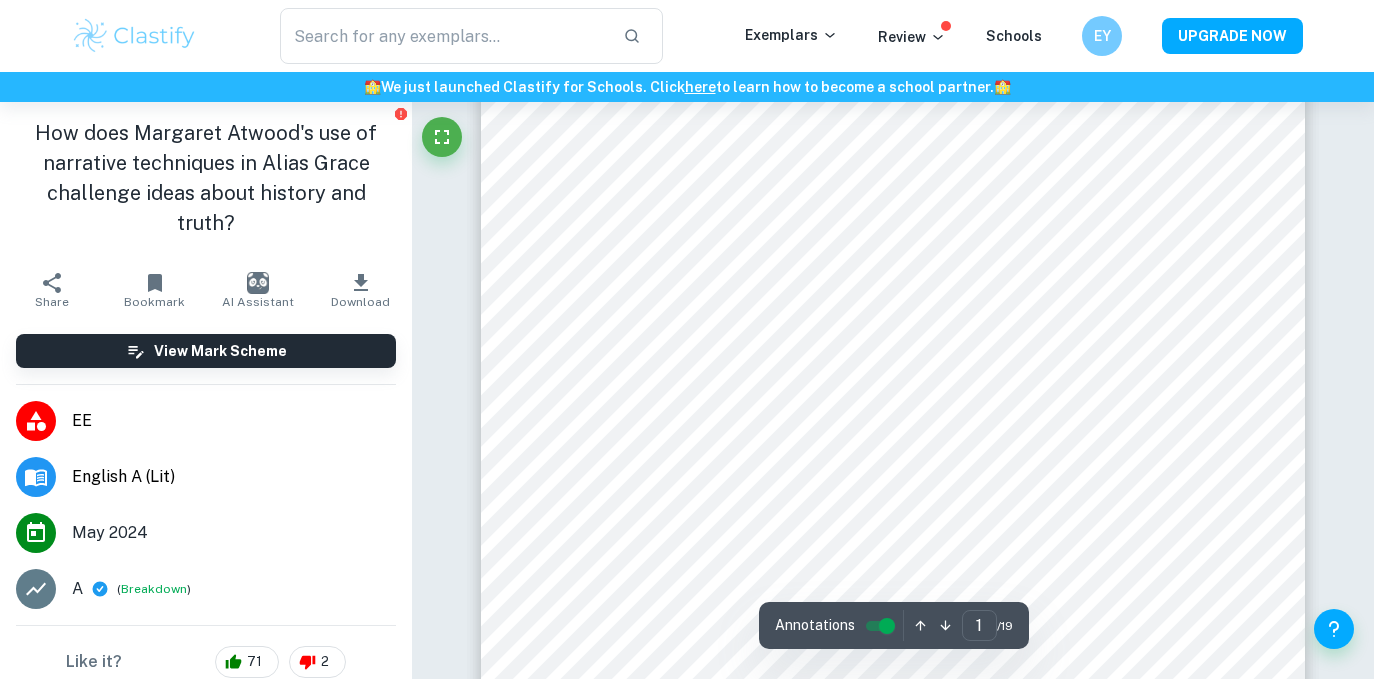 scroll, scrollTop: 91, scrollLeft: 0, axis: vertical 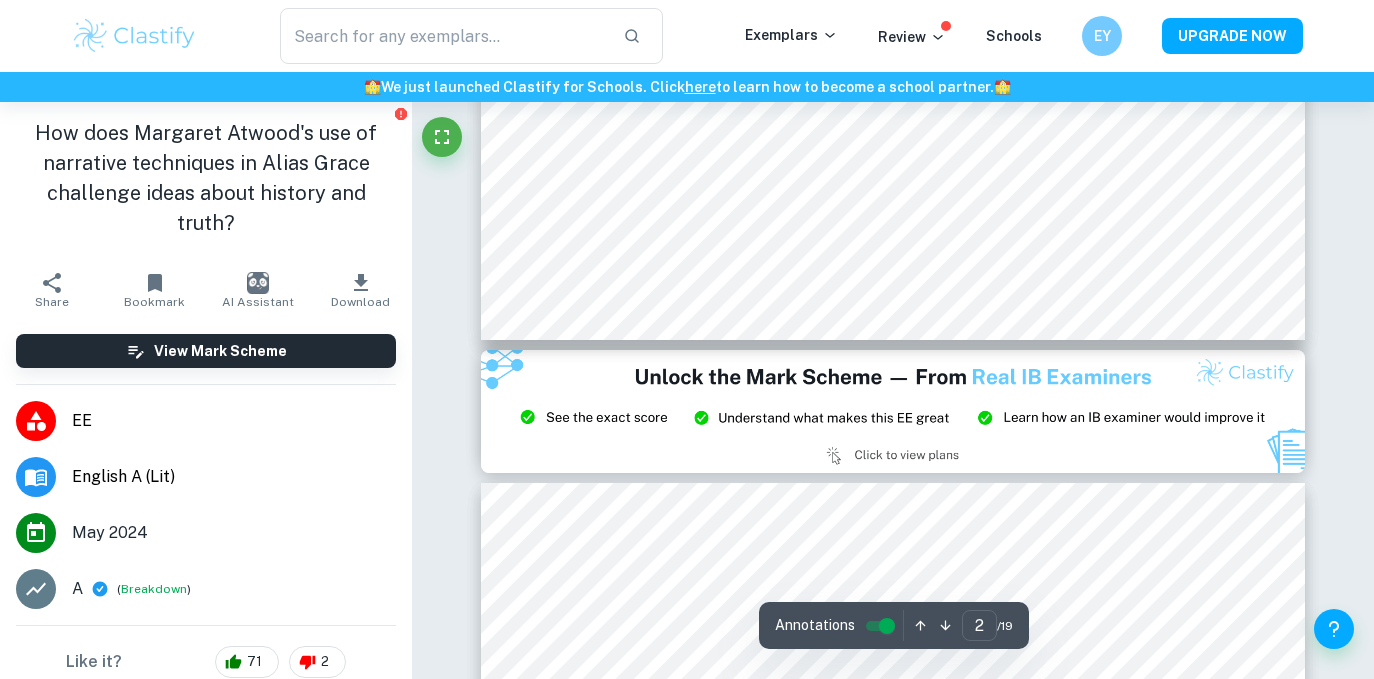 type on "3" 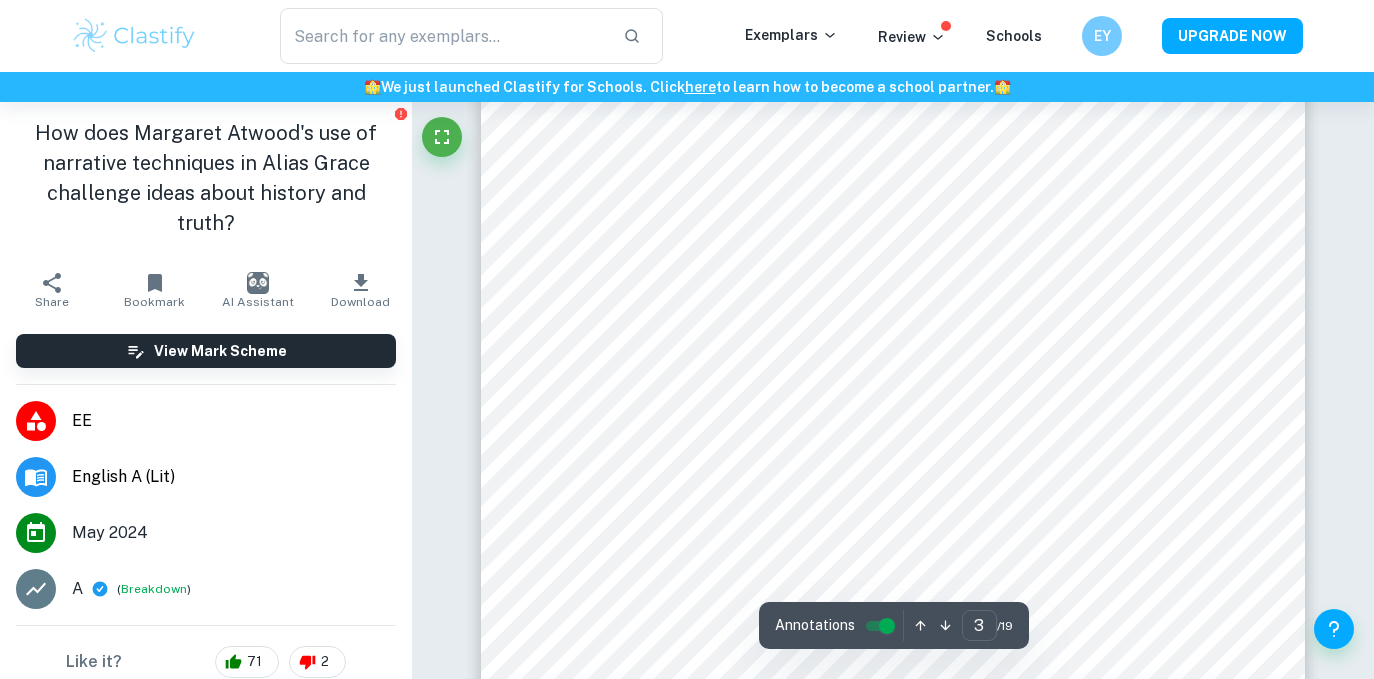 scroll, scrollTop: 2552, scrollLeft: 0, axis: vertical 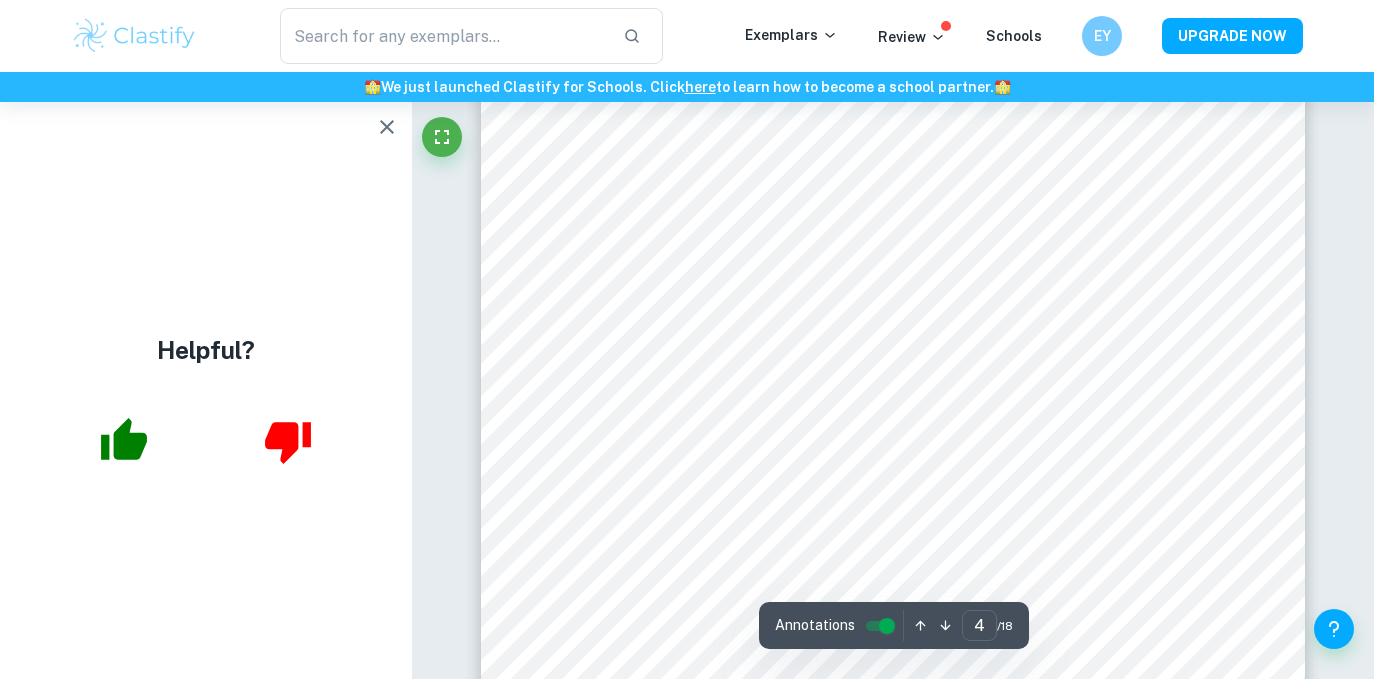 type on "5" 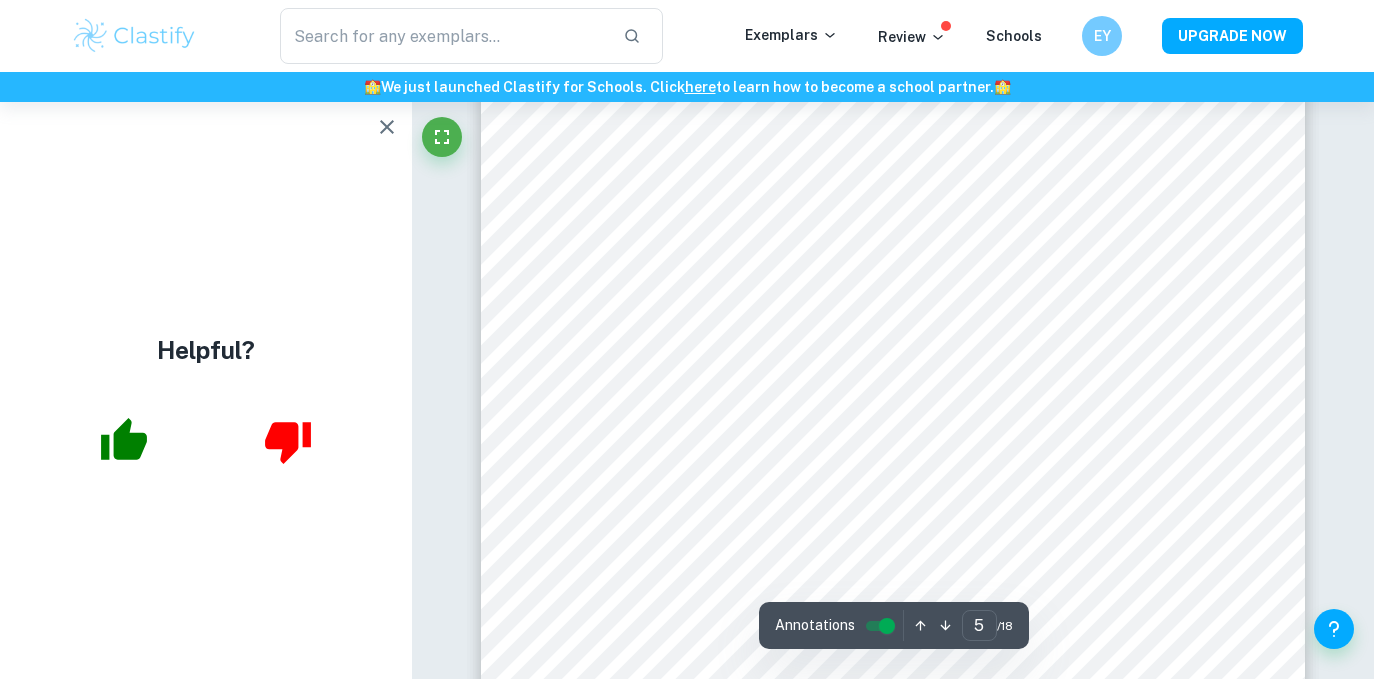 scroll, scrollTop: 4656, scrollLeft: 0, axis: vertical 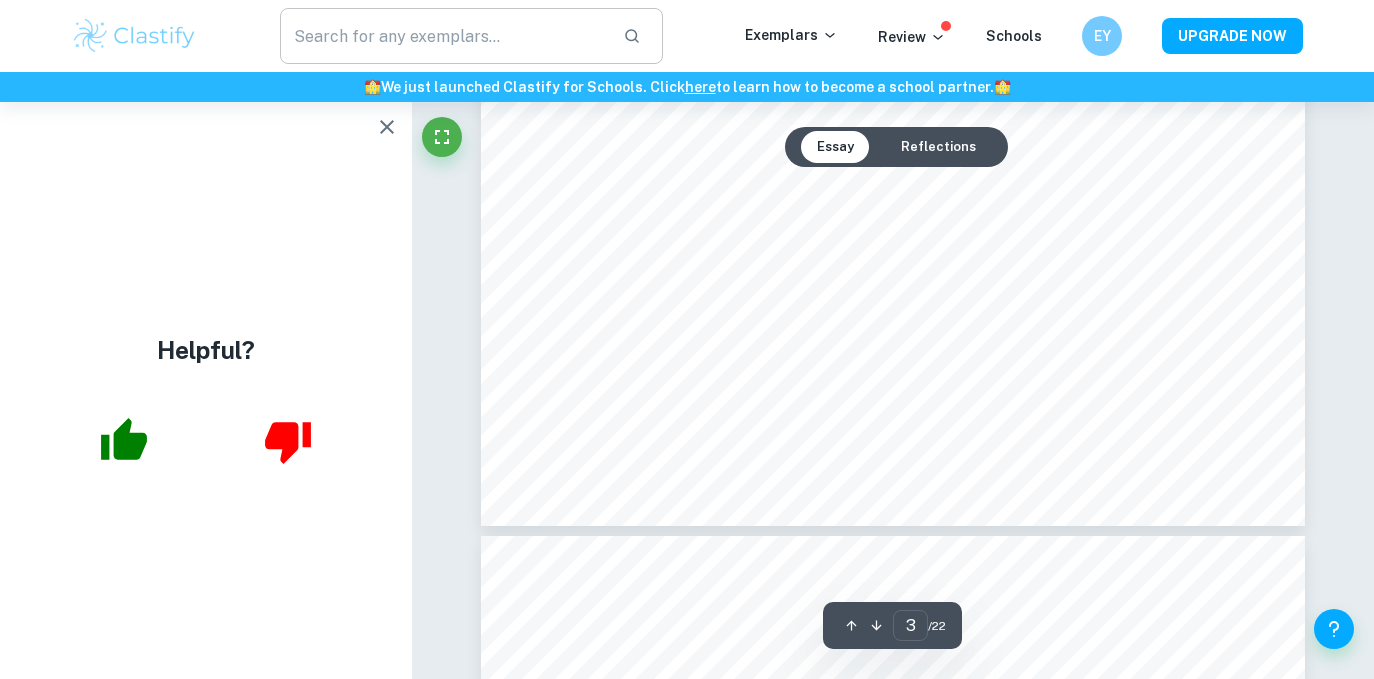 type on "4" 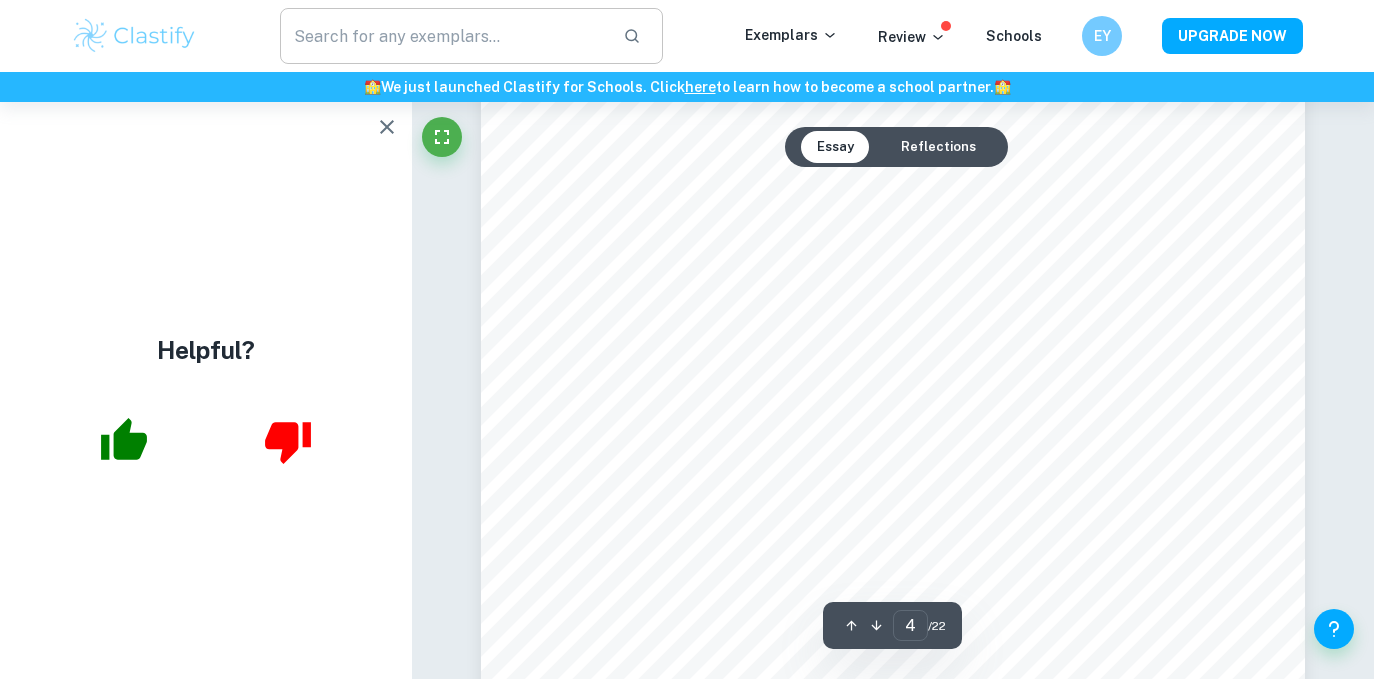 scroll, scrollTop: 4131, scrollLeft: 0, axis: vertical 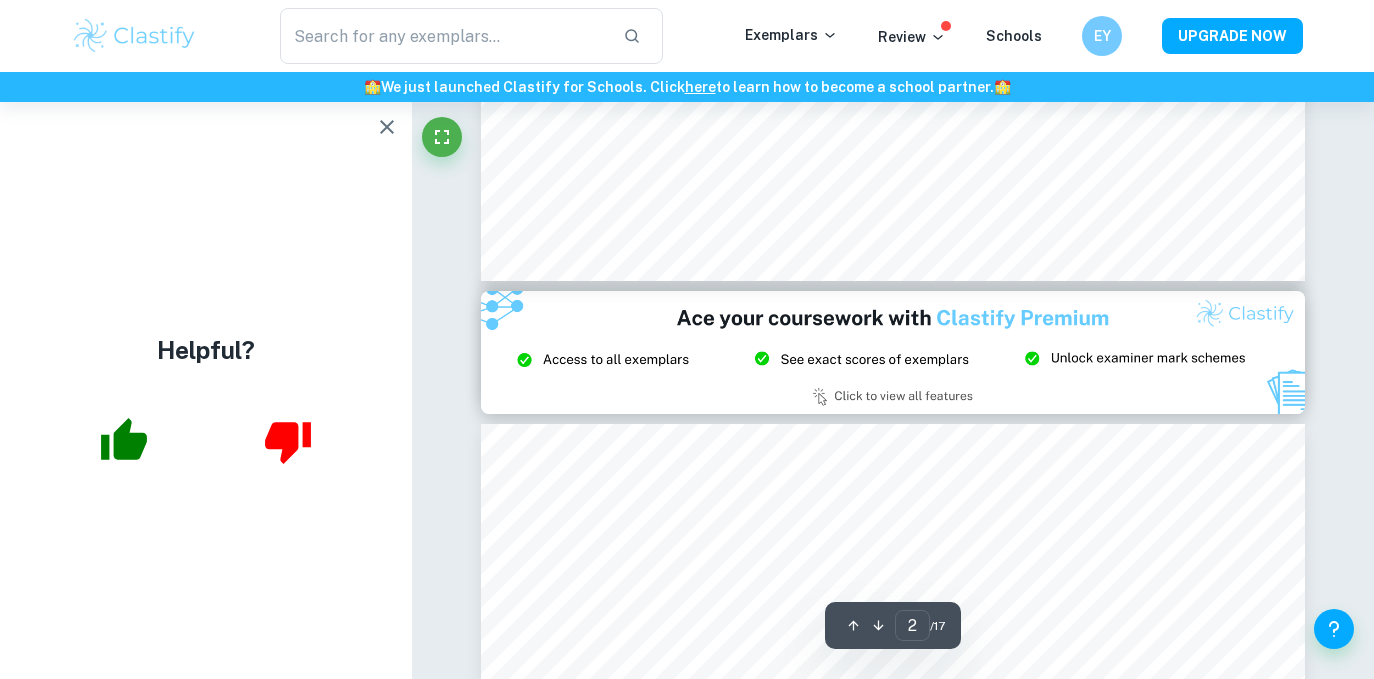 type on "3" 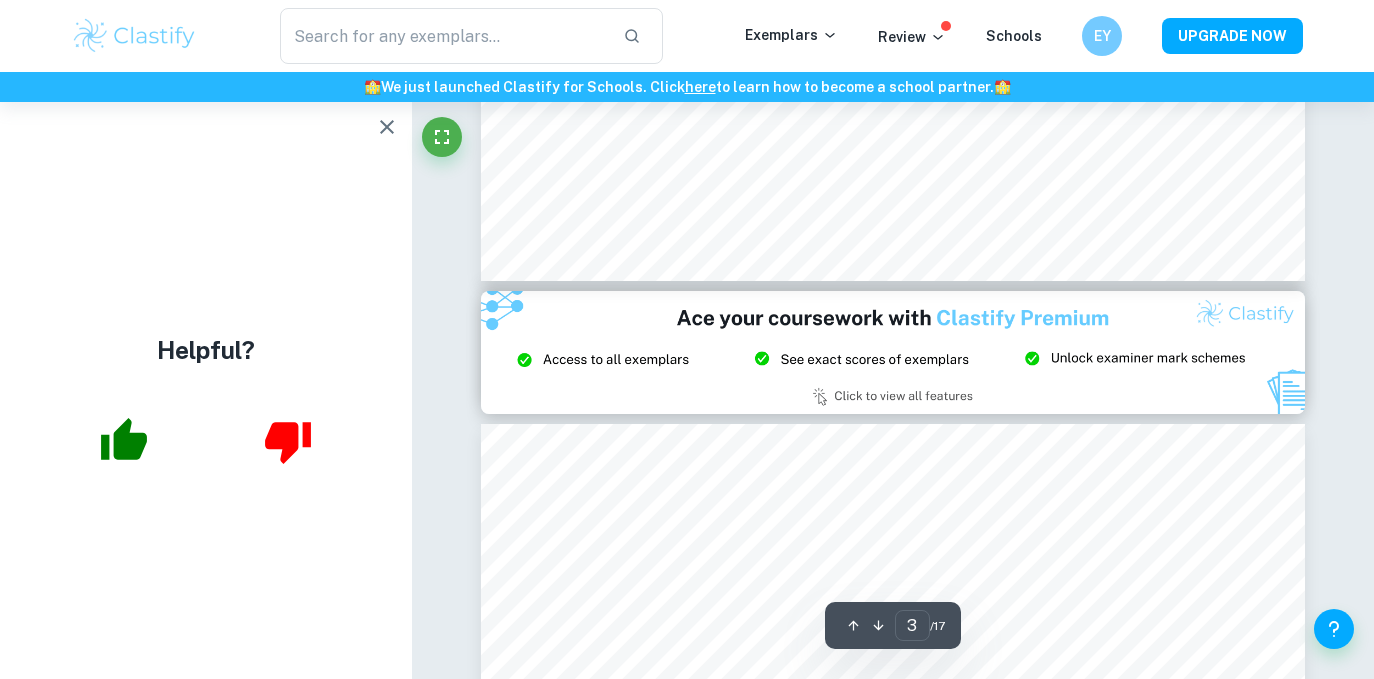 scroll, scrollTop: 2820, scrollLeft: 0, axis: vertical 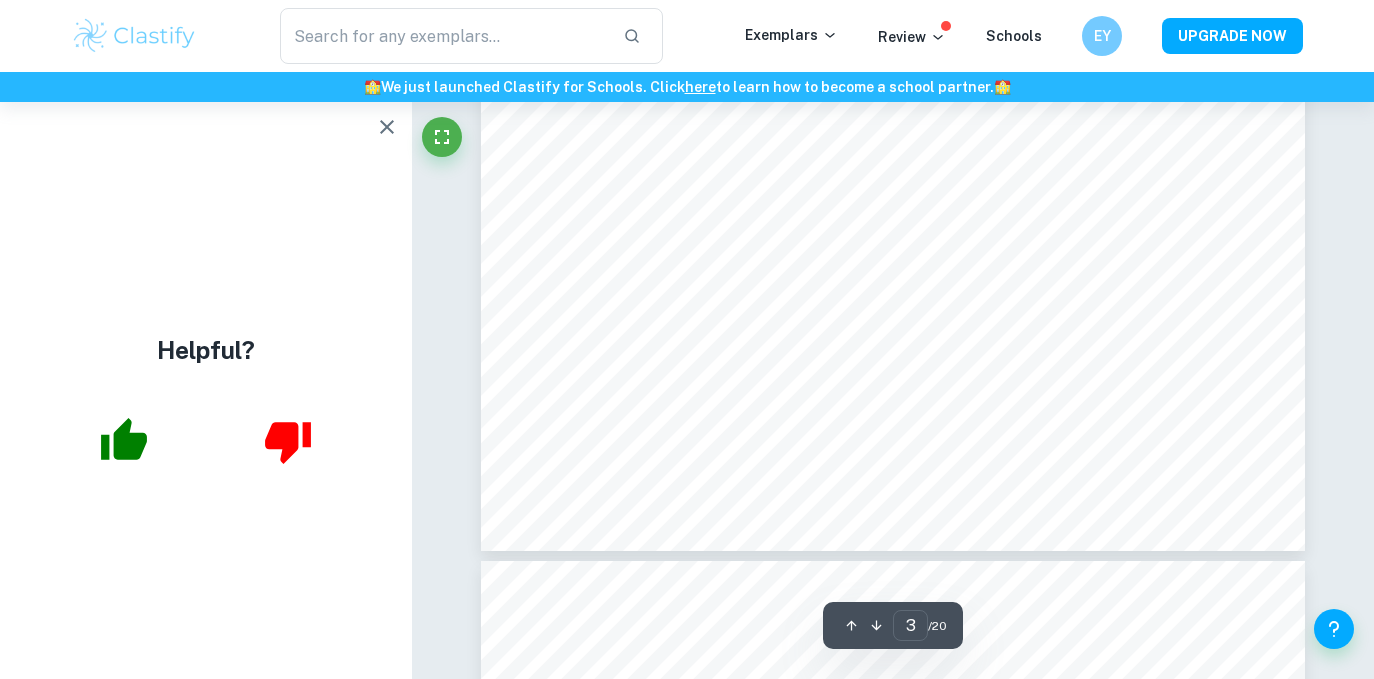 type on "4" 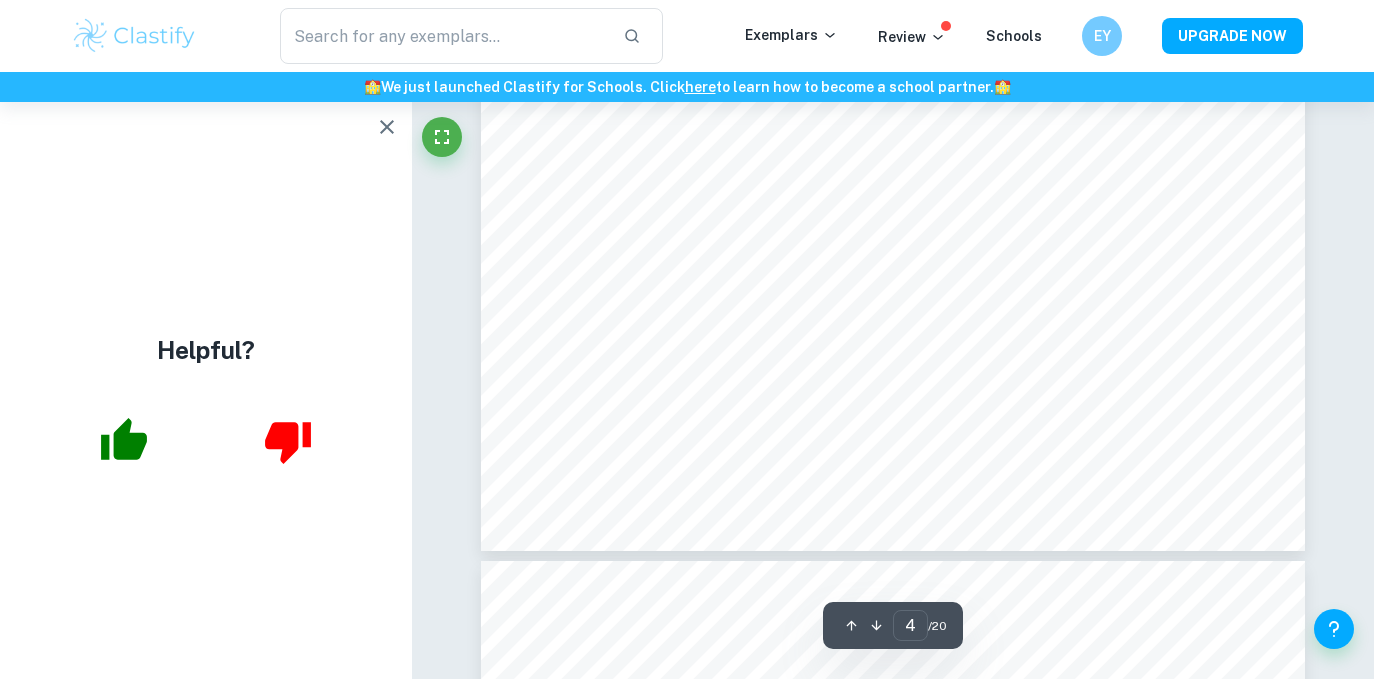 scroll, scrollTop: 3611, scrollLeft: 0, axis: vertical 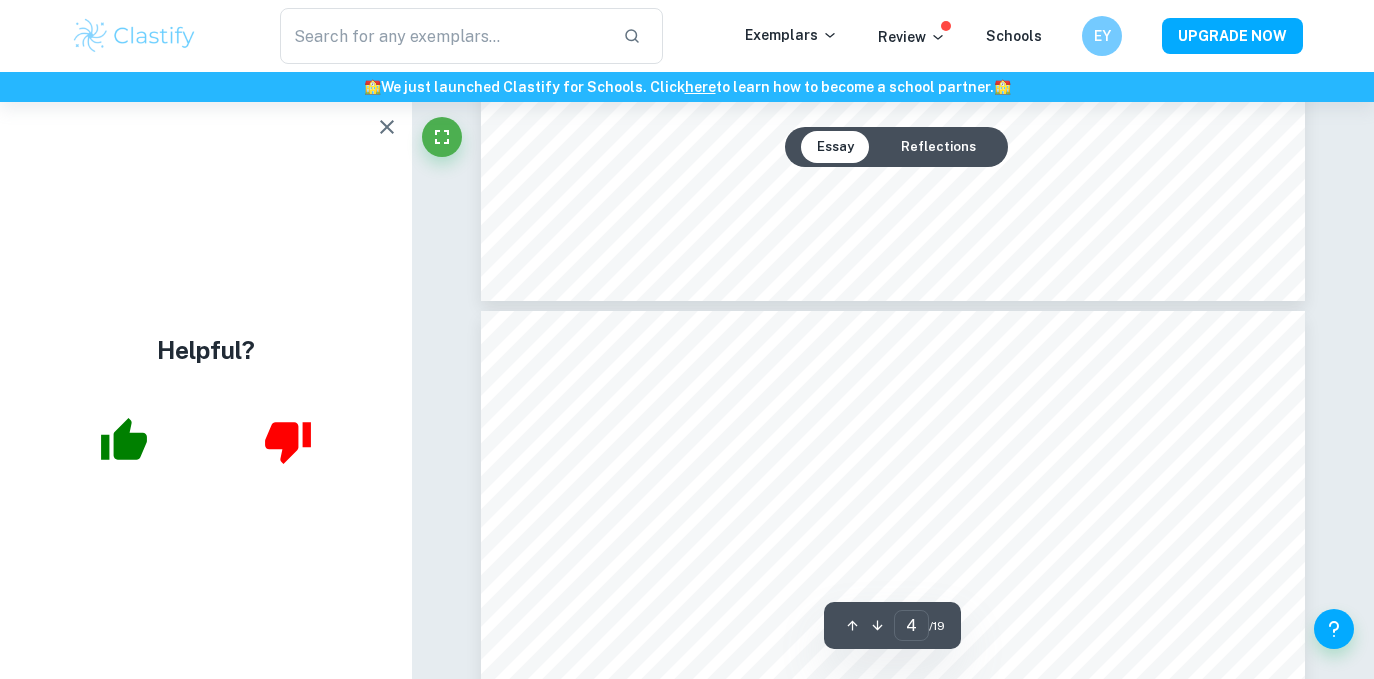 click 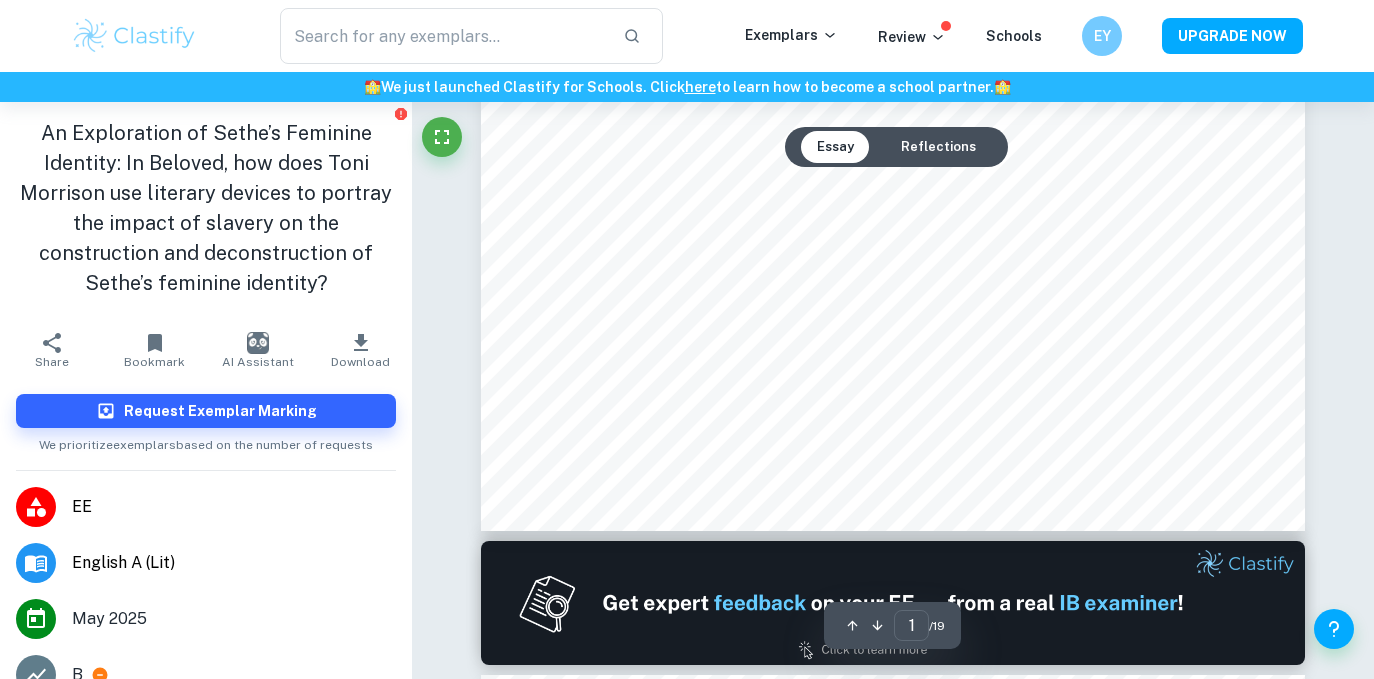 scroll, scrollTop: 0, scrollLeft: 0, axis: both 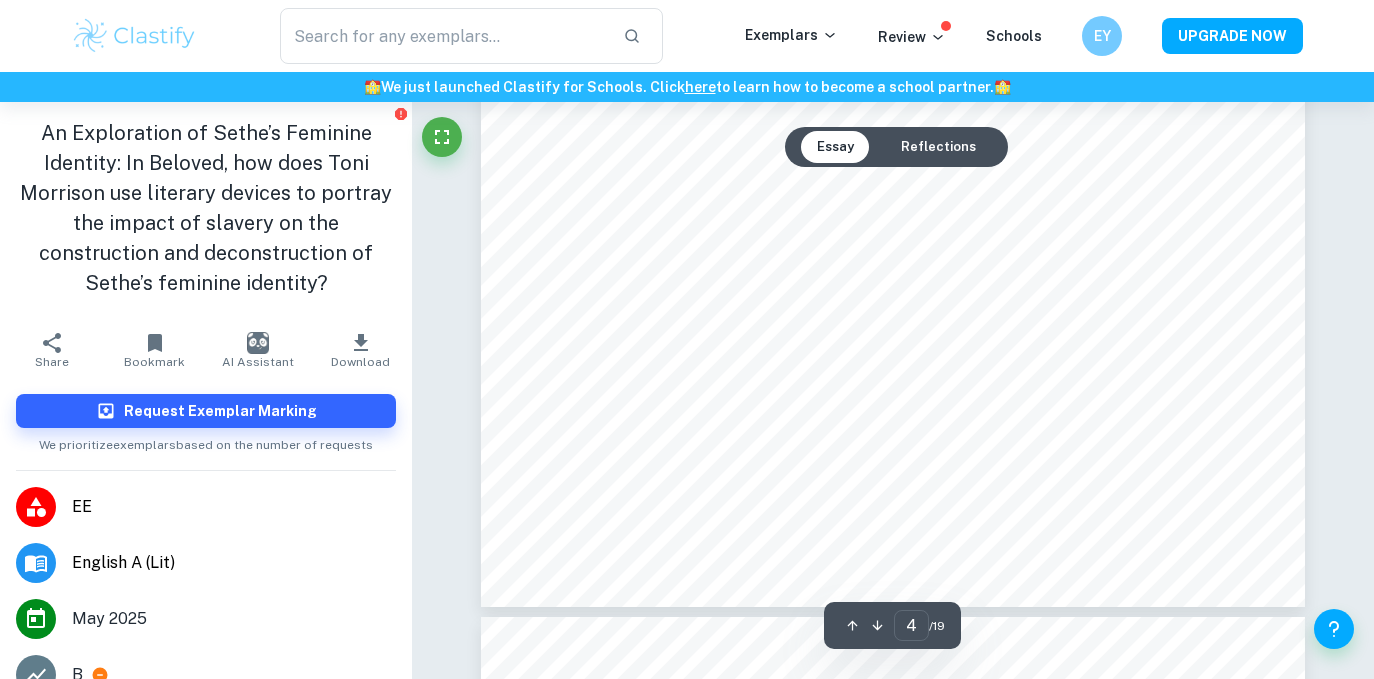 type on "5" 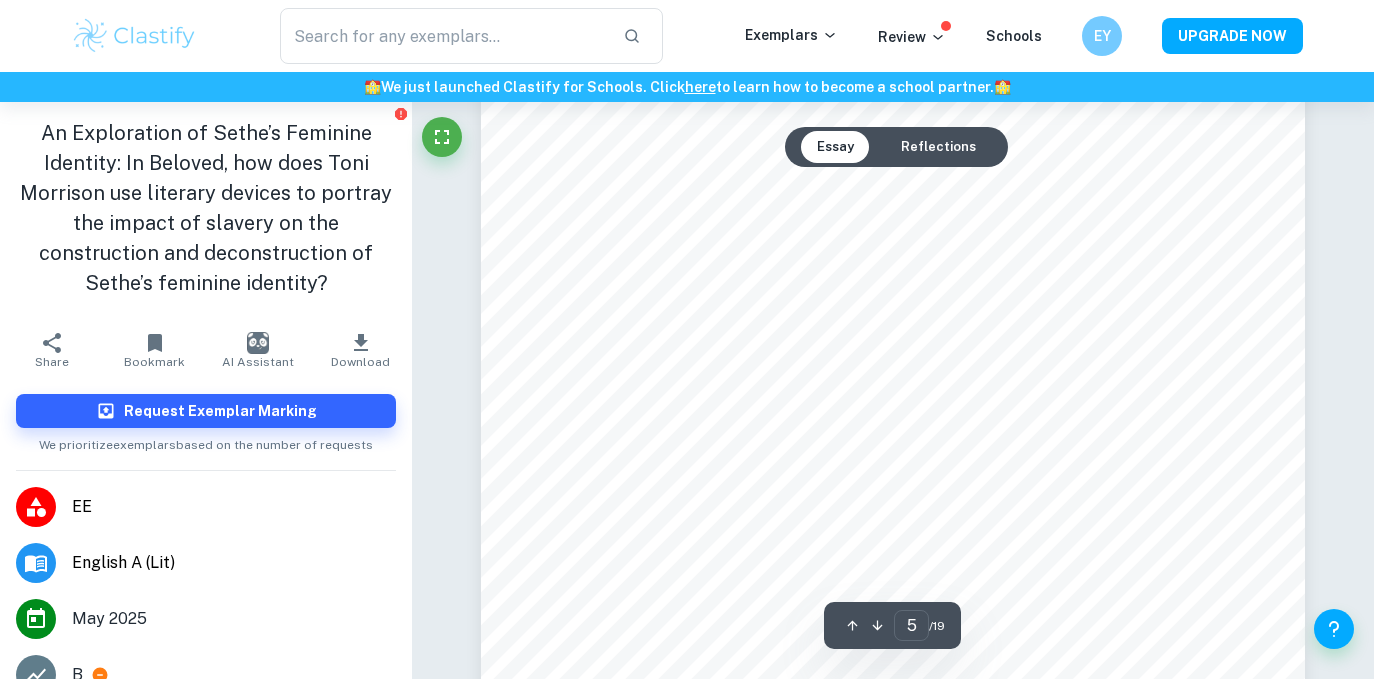 scroll, scrollTop: 4833, scrollLeft: 0, axis: vertical 